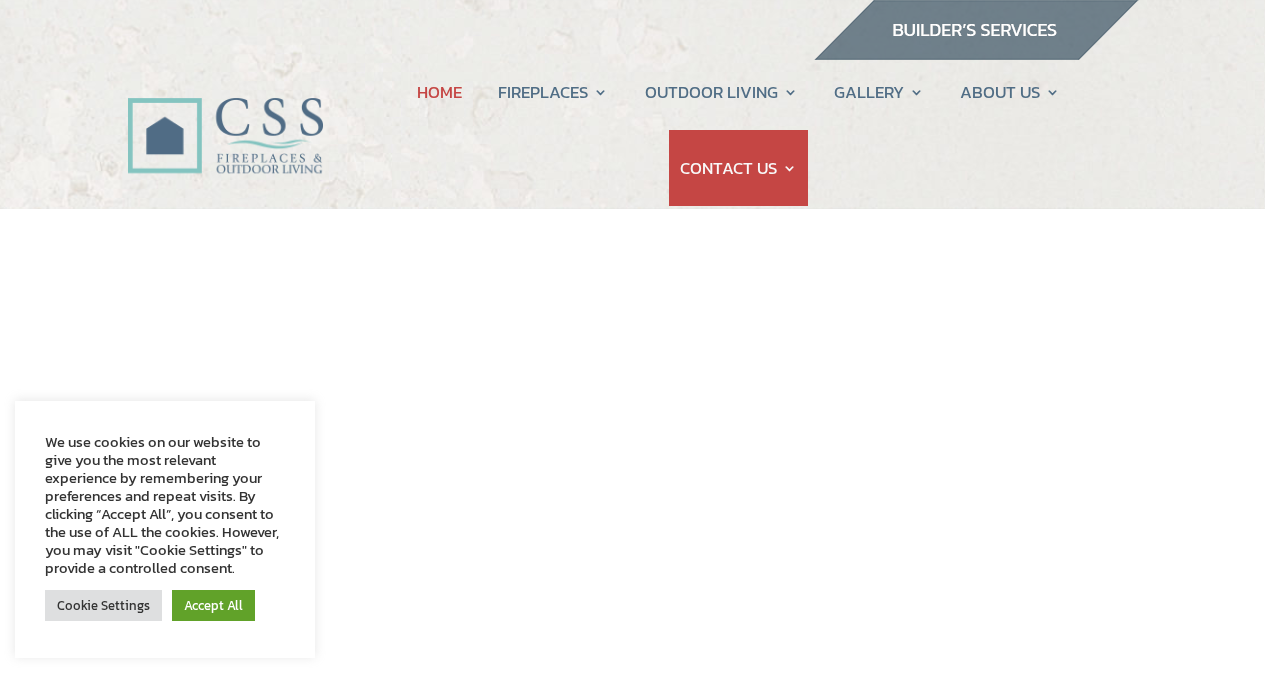 scroll, scrollTop: 0, scrollLeft: 0, axis: both 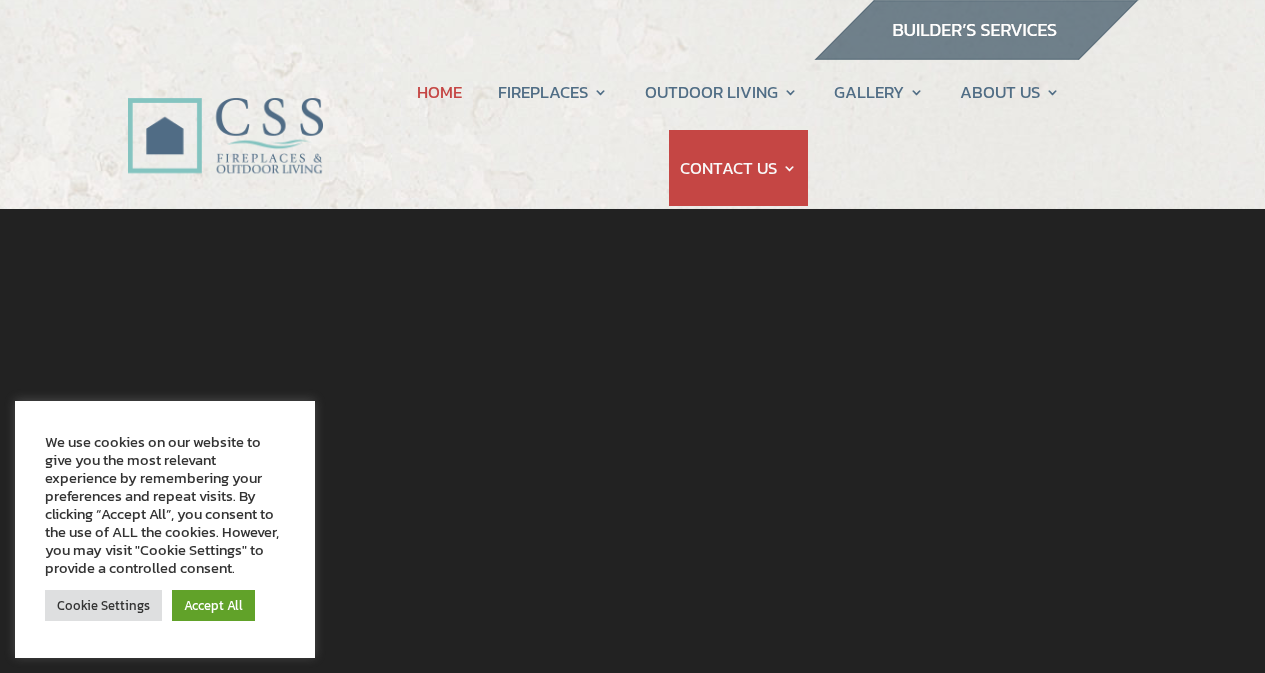 click at bounding box center [225, 114] 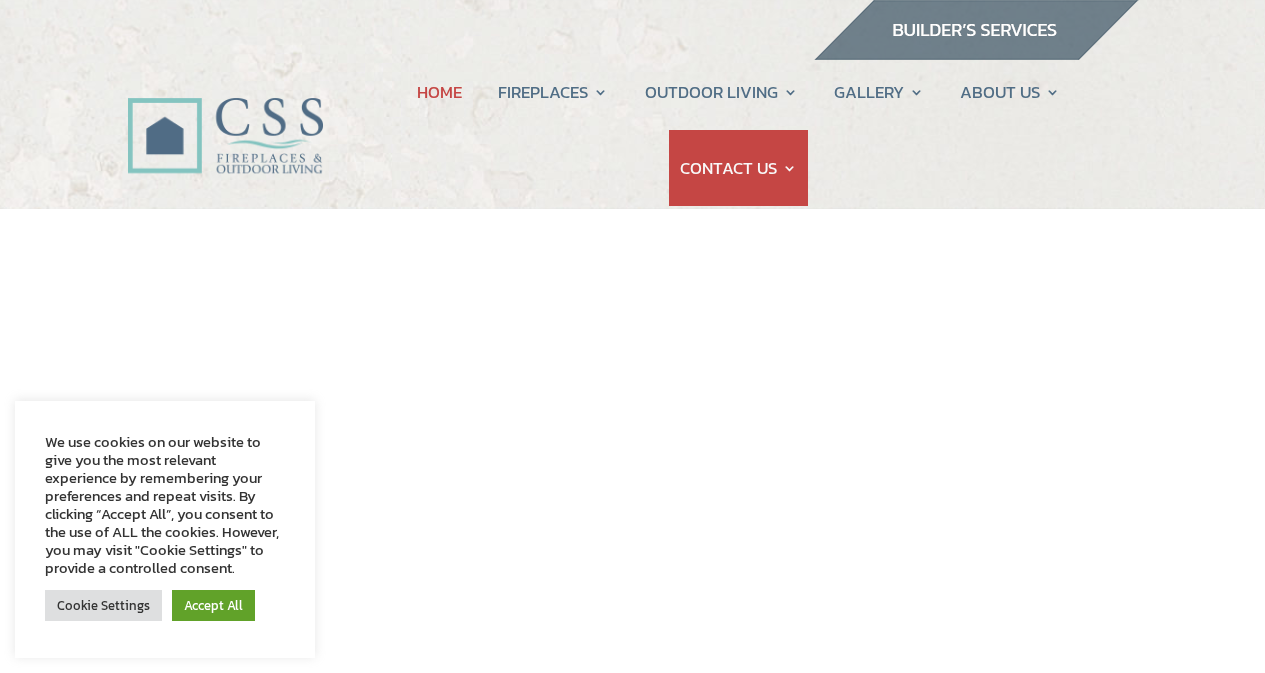 scroll, scrollTop: 0, scrollLeft: 0, axis: both 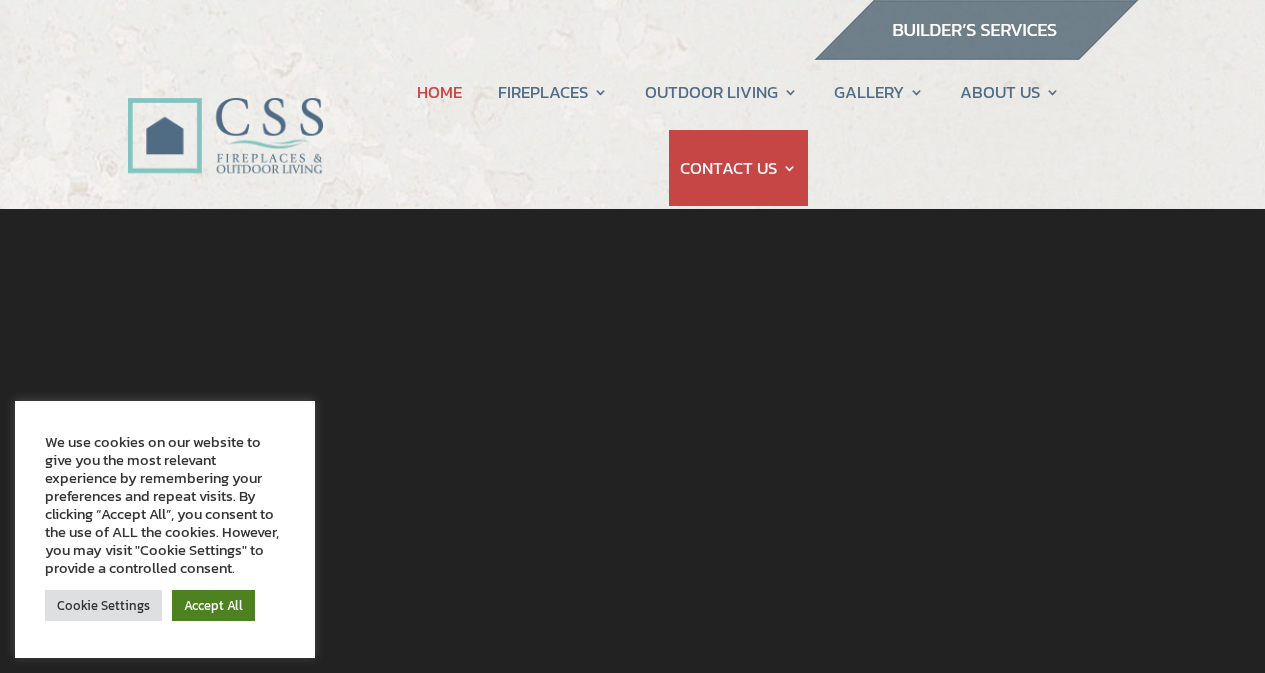 click on "Accept All" at bounding box center (213, 605) 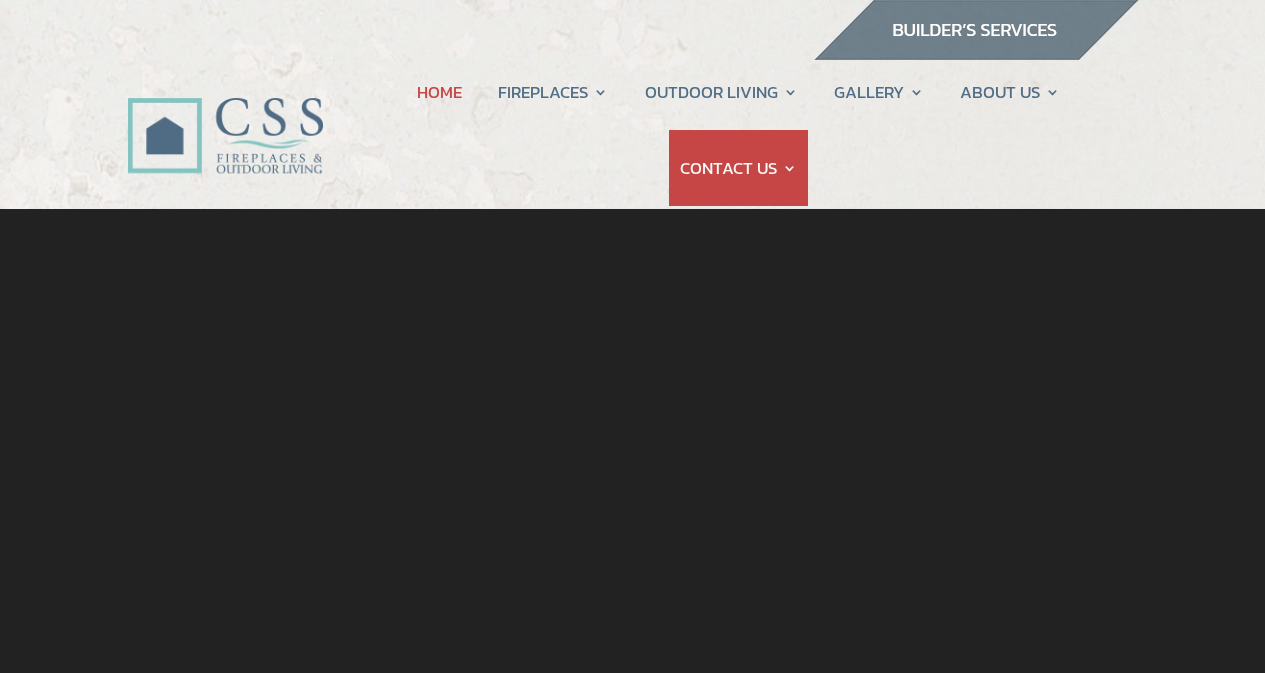 click at bounding box center [225, 114] 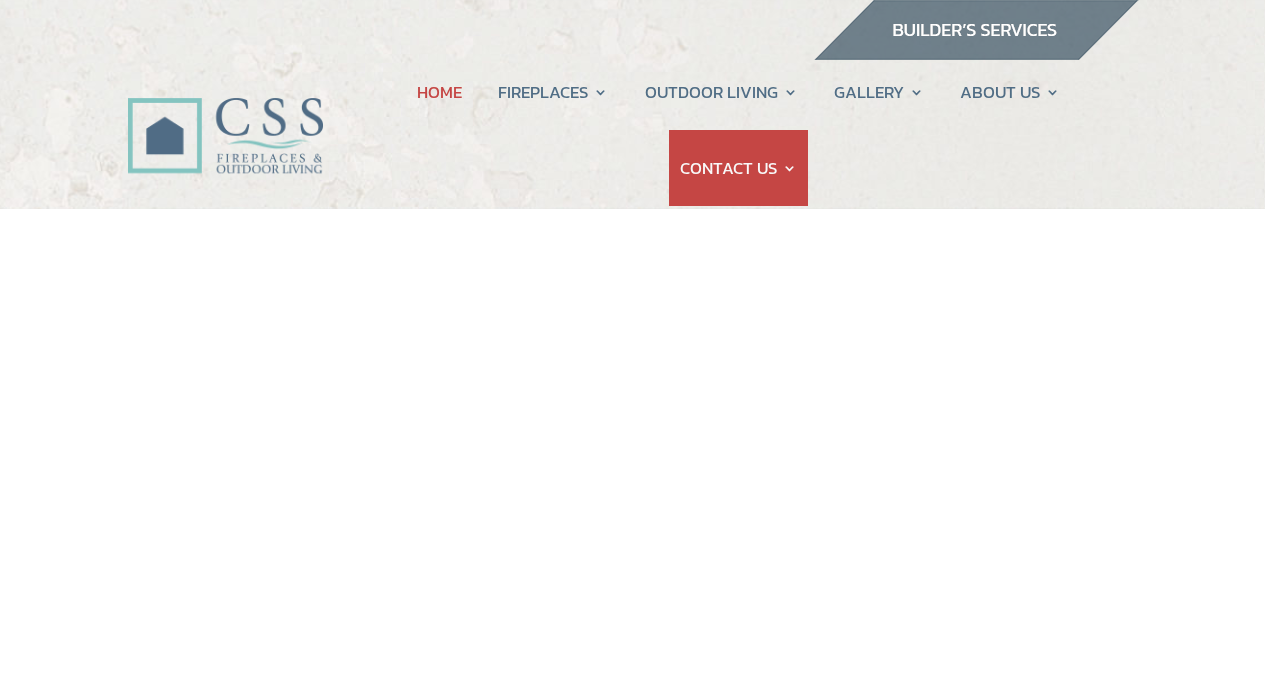 scroll, scrollTop: 0, scrollLeft: 0, axis: both 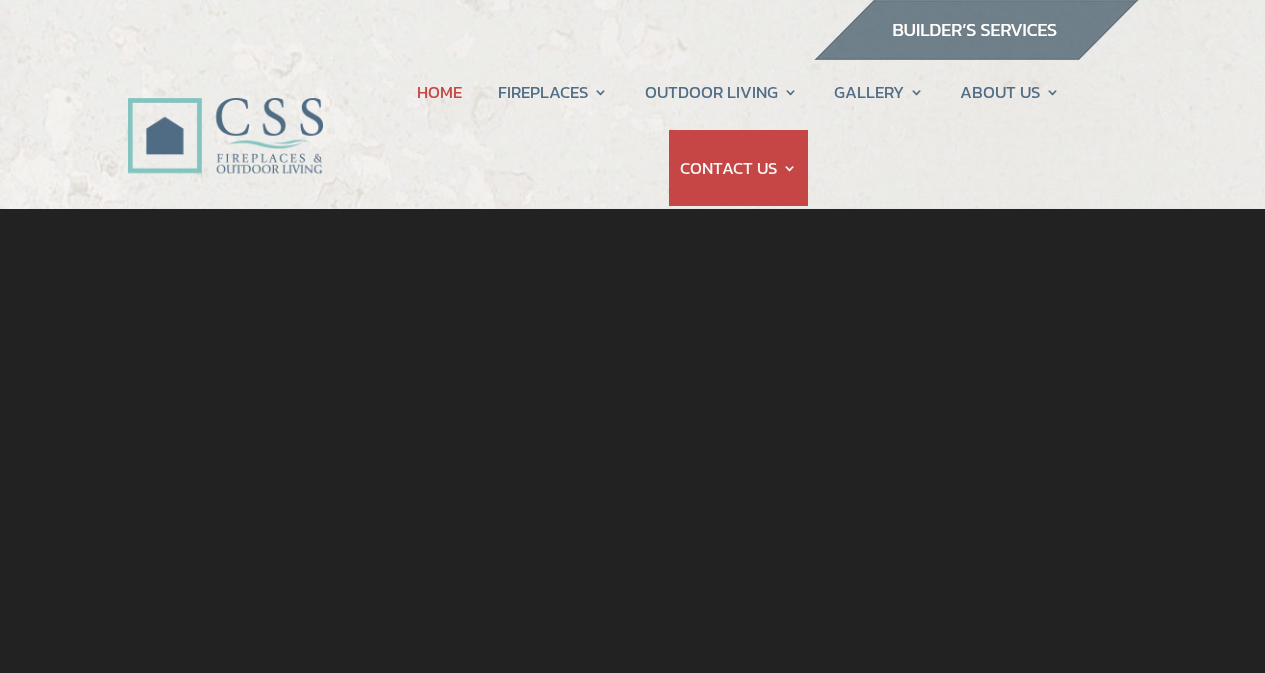 drag, startPoint x: 339, startPoint y: 124, endPoint x: 192, endPoint y: 109, distance: 147.76332 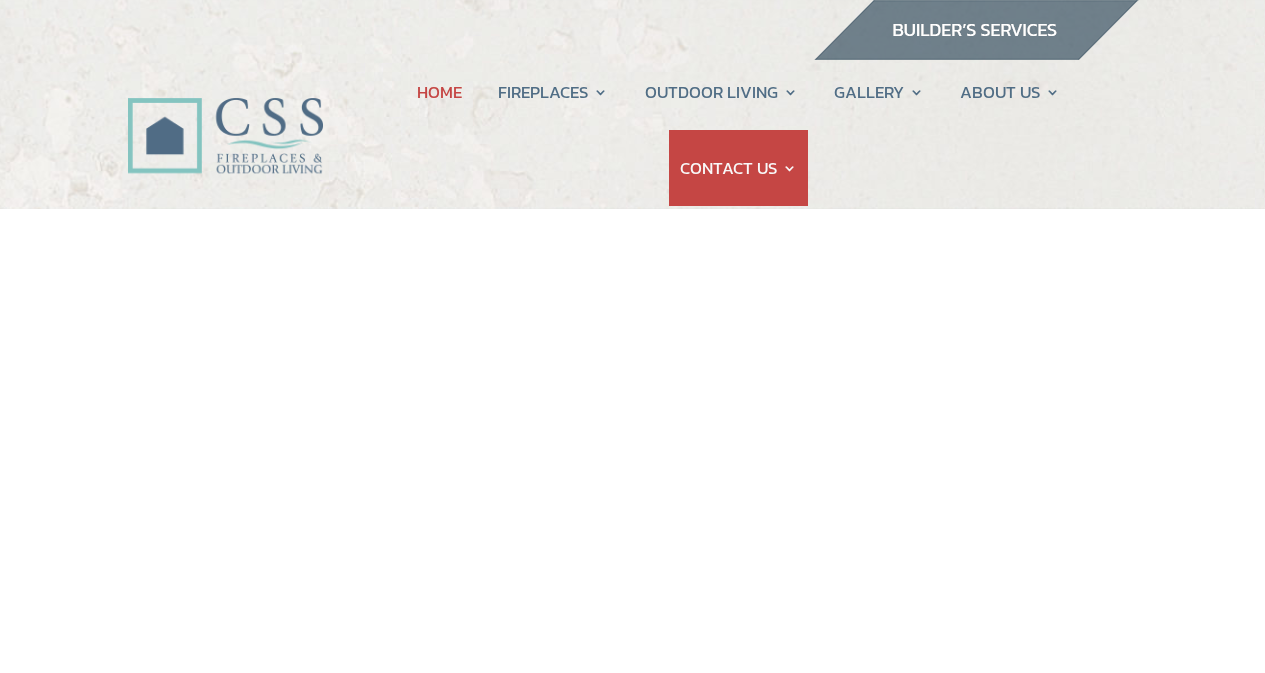 scroll, scrollTop: 0, scrollLeft: 0, axis: both 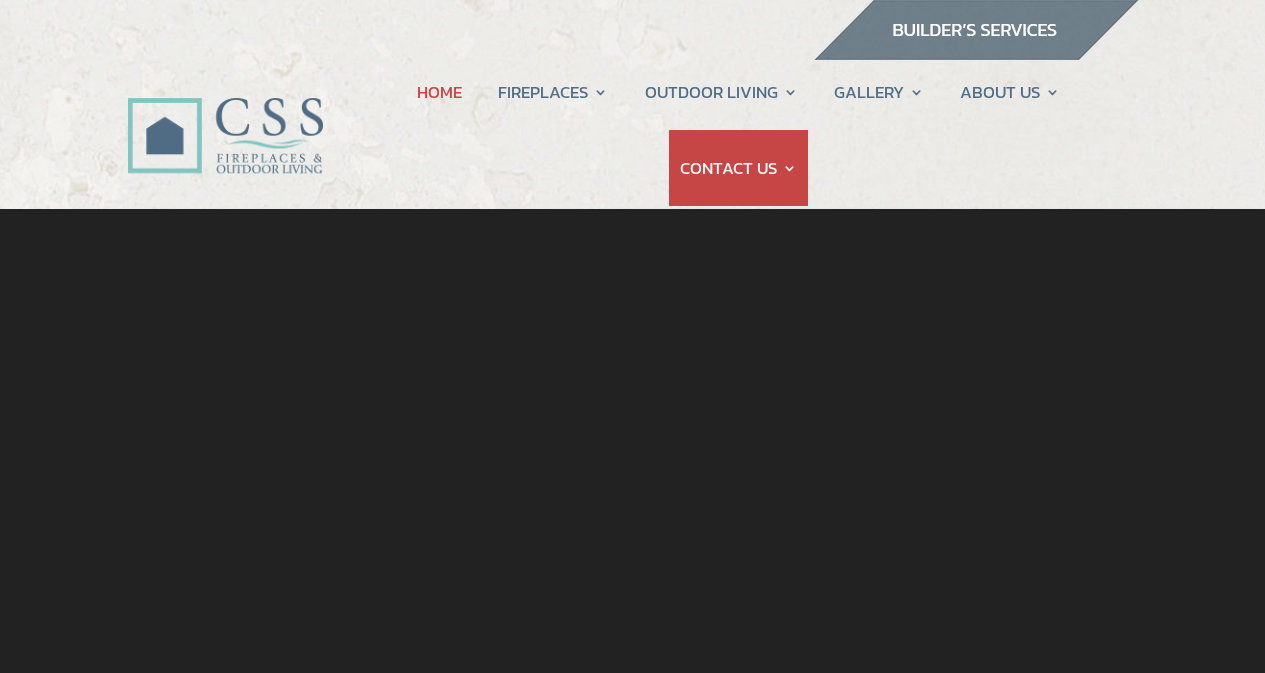 drag, startPoint x: 327, startPoint y: 117, endPoint x: 184, endPoint y: 118, distance: 143.0035 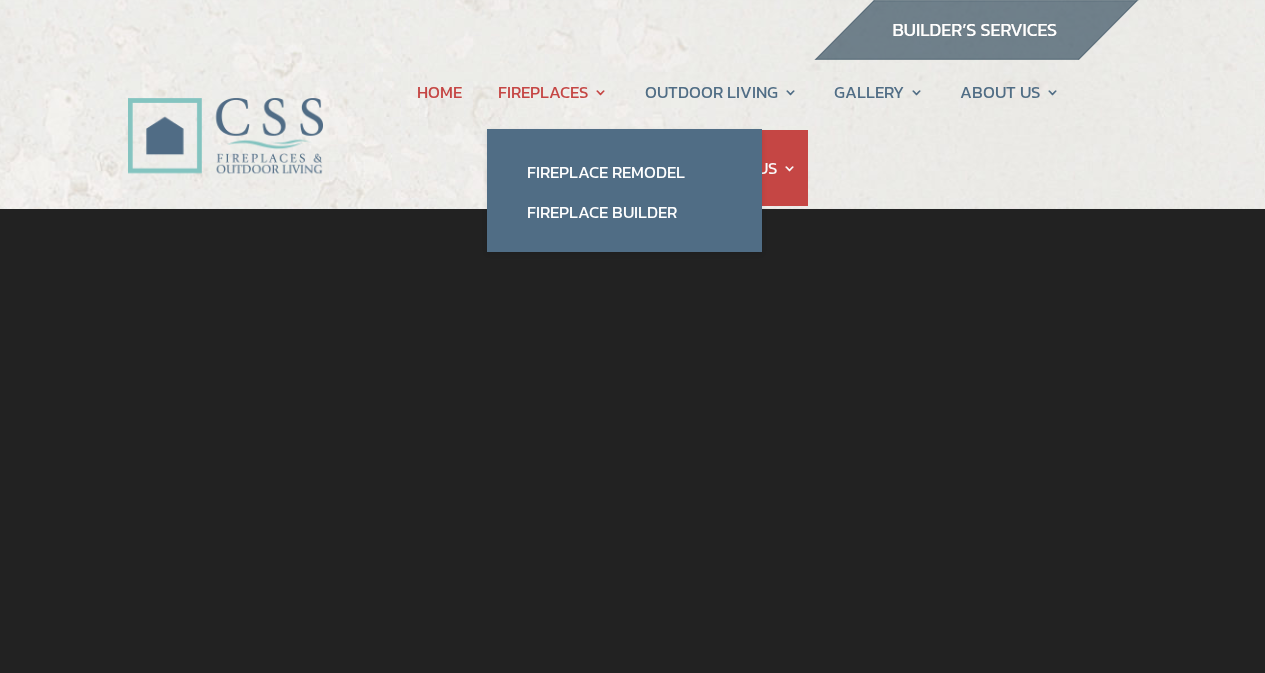 click on "FIREPLACES" at bounding box center (553, 92) 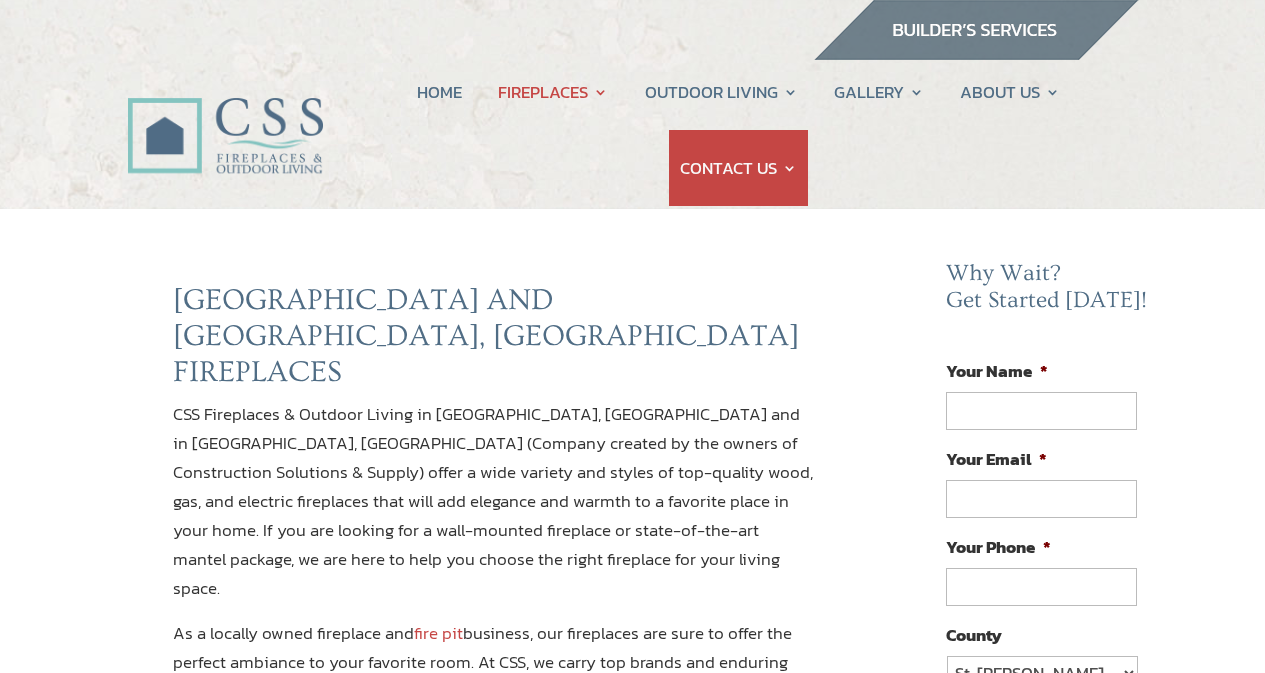 scroll, scrollTop: 0, scrollLeft: 0, axis: both 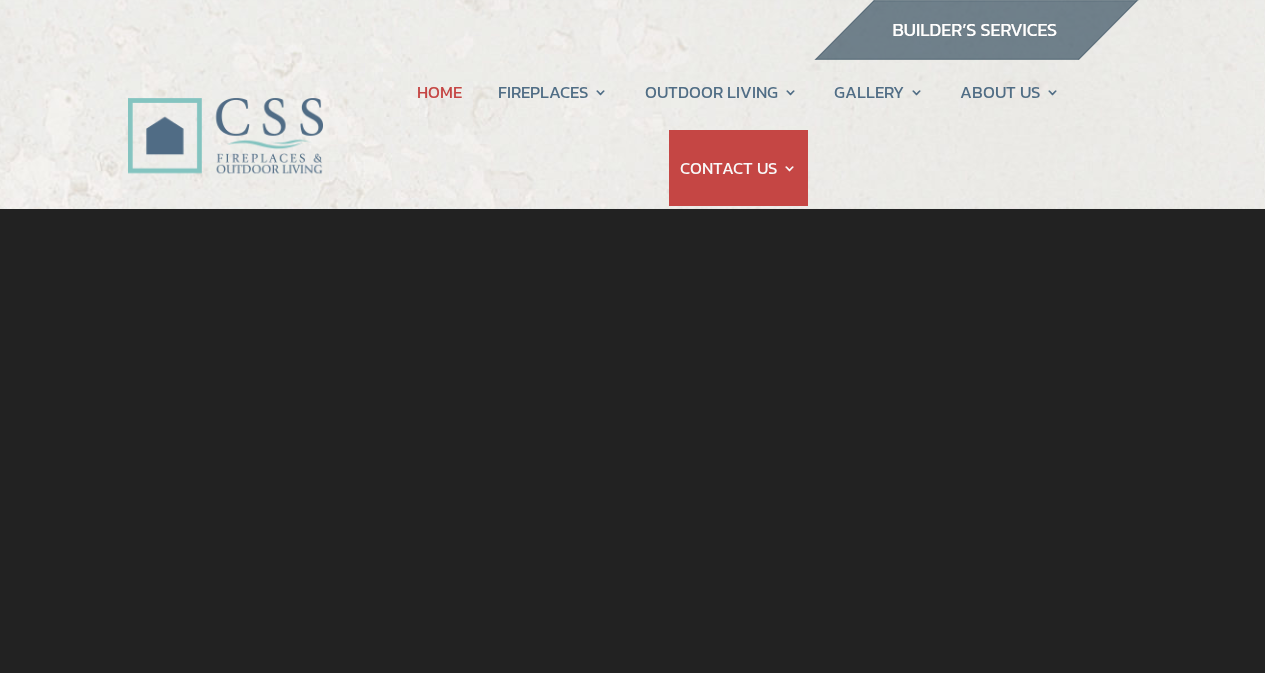 click at bounding box center (225, 114) 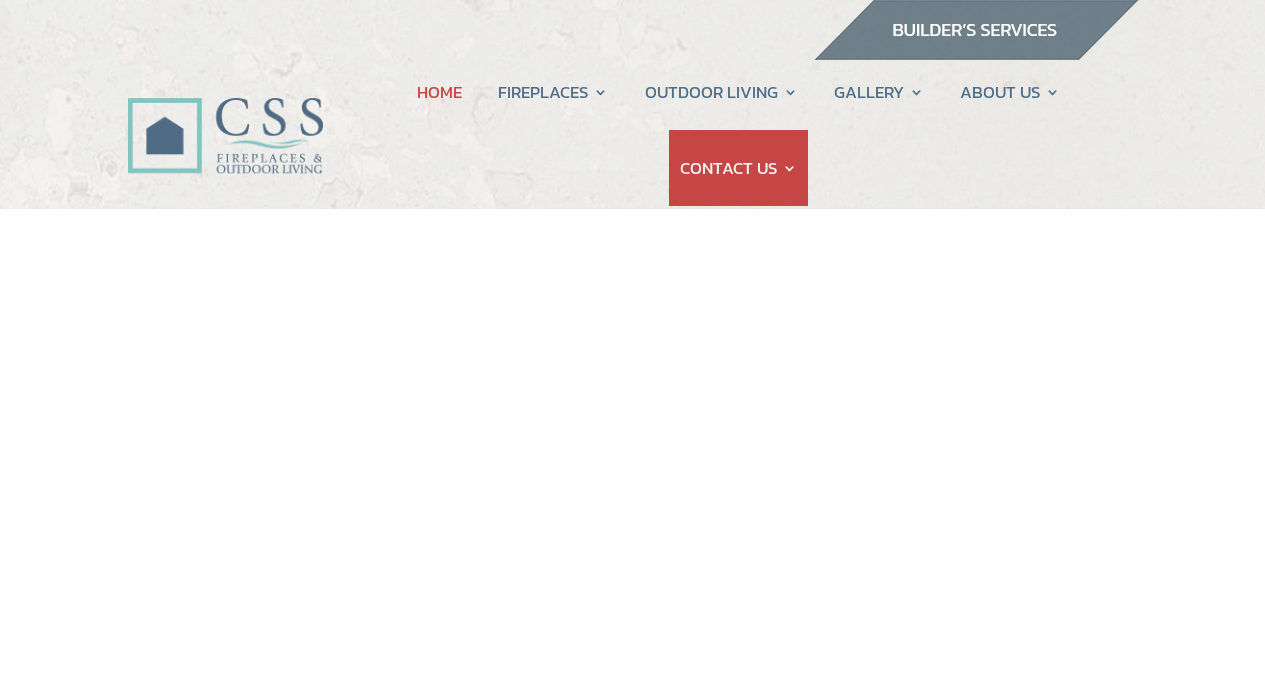 scroll, scrollTop: 0, scrollLeft: 0, axis: both 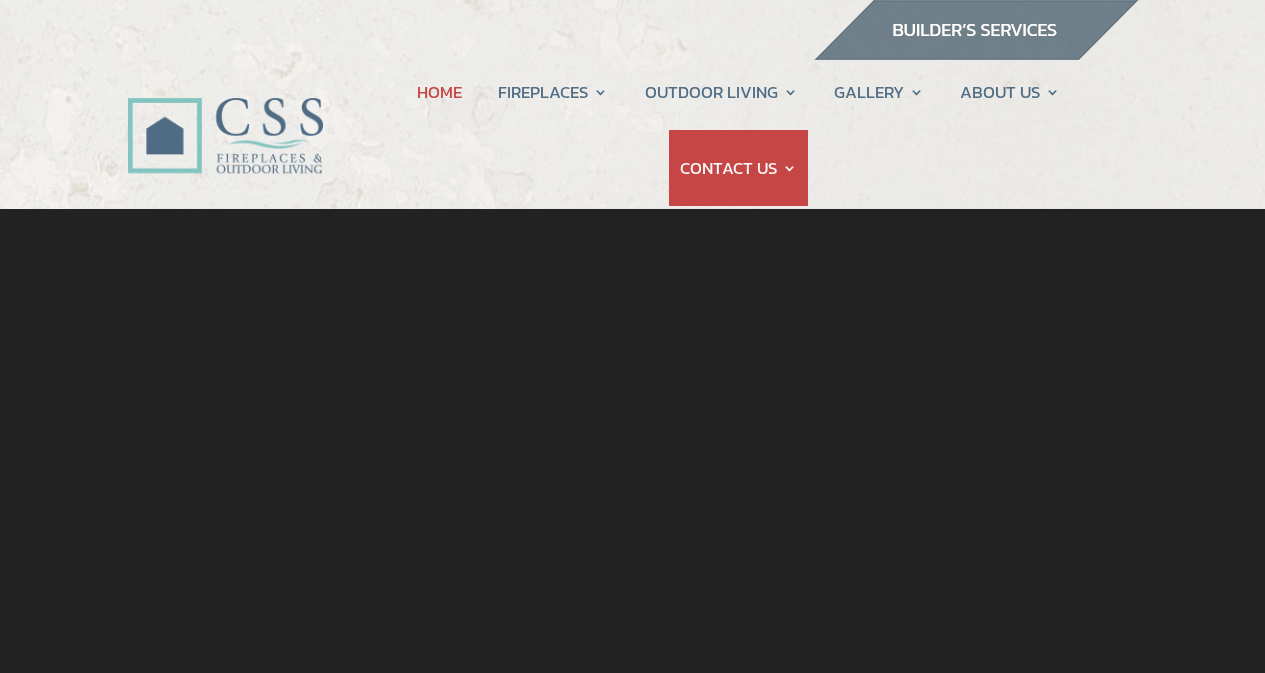 click at bounding box center (225, 114) 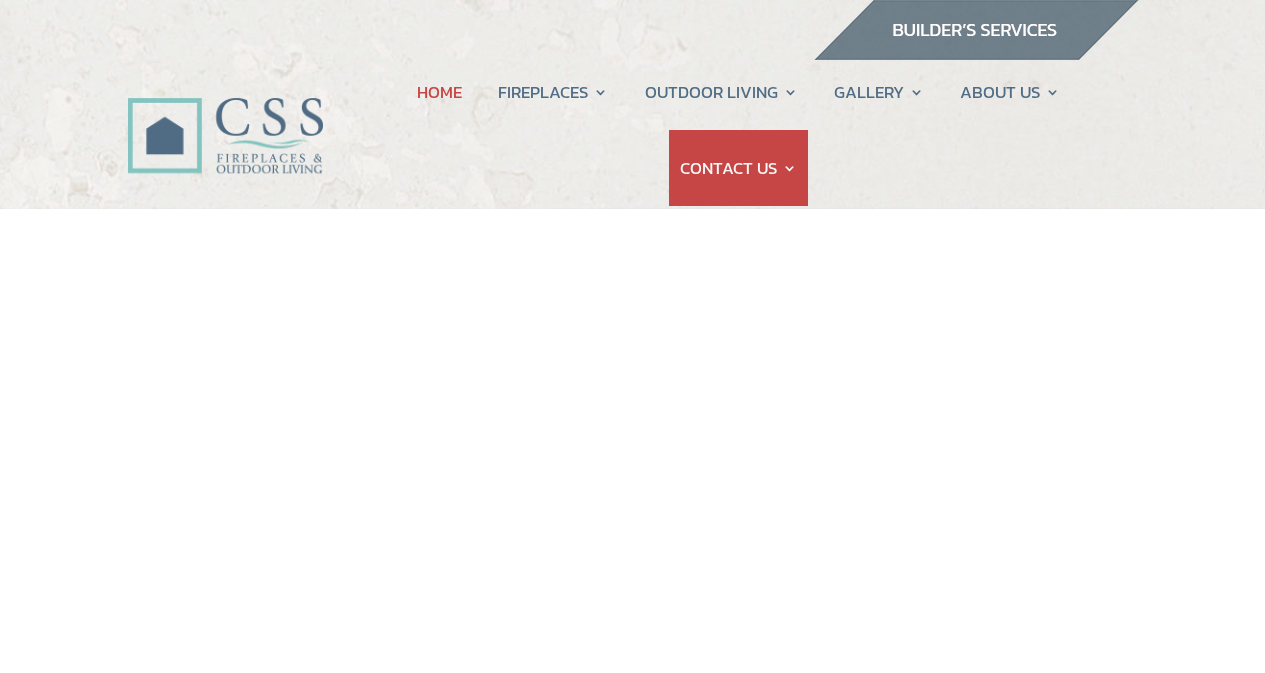 scroll, scrollTop: 0, scrollLeft: 0, axis: both 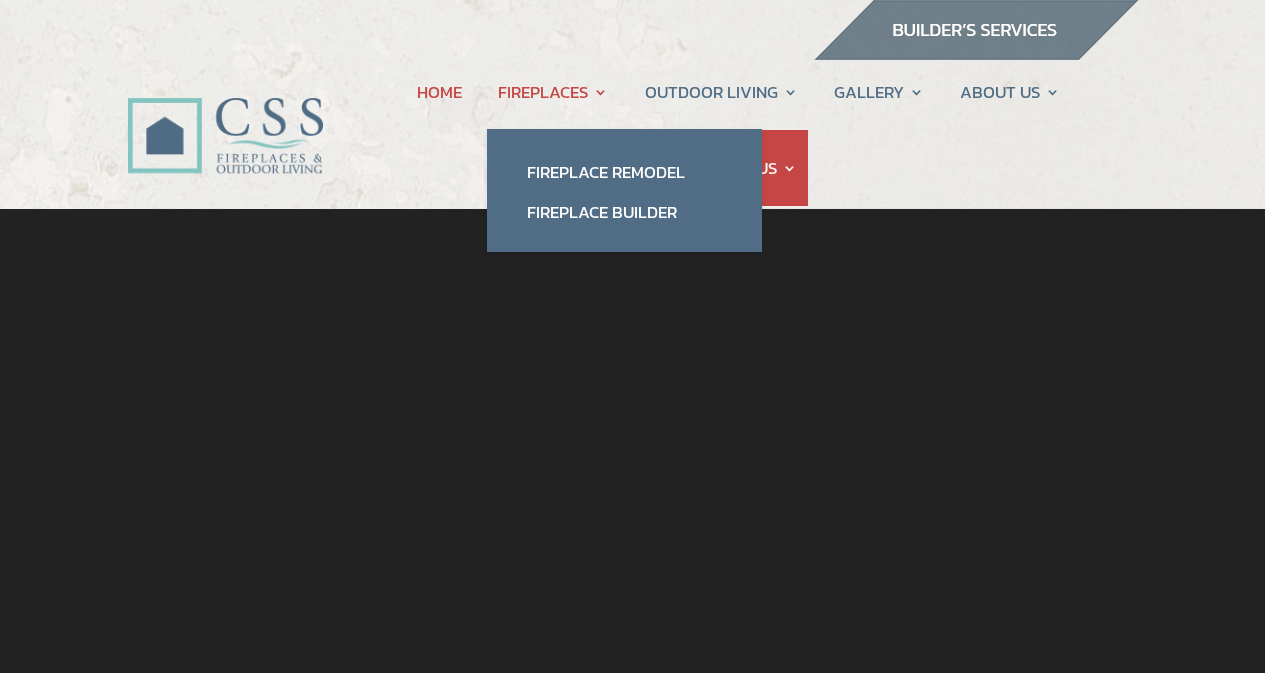 click on "FIREPLACES" at bounding box center [553, 92] 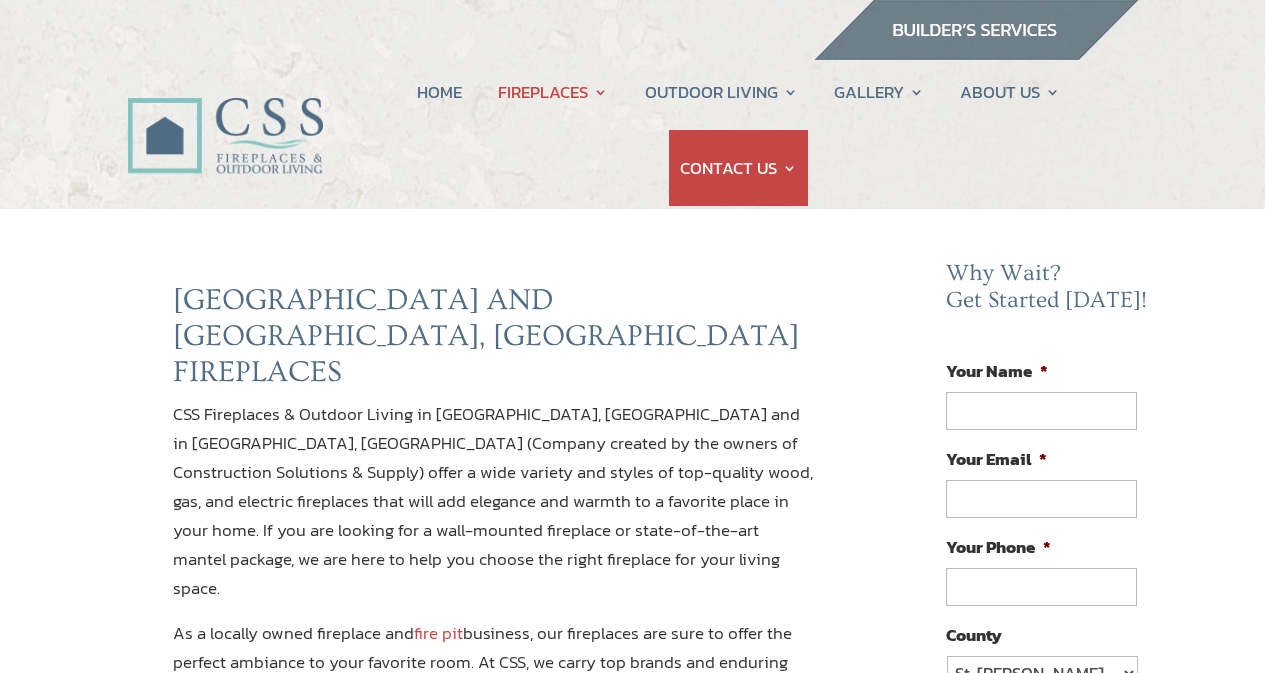 scroll, scrollTop: 0, scrollLeft: 0, axis: both 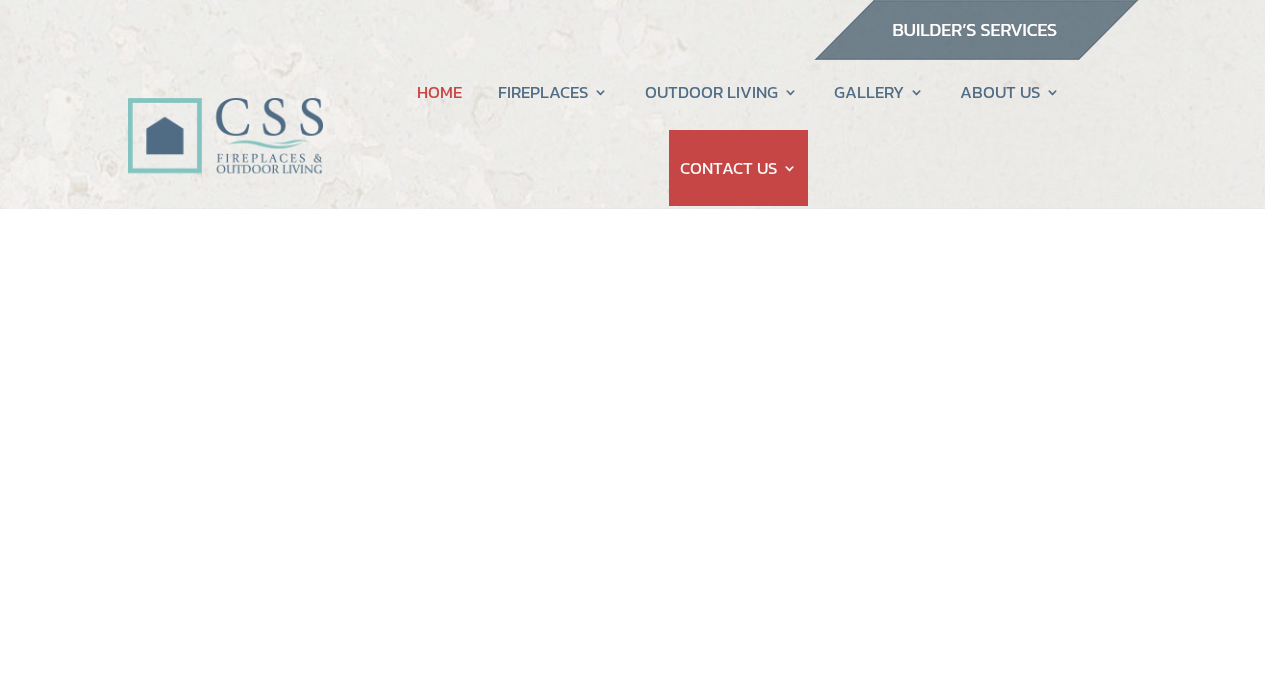 click at bounding box center [225, 114] 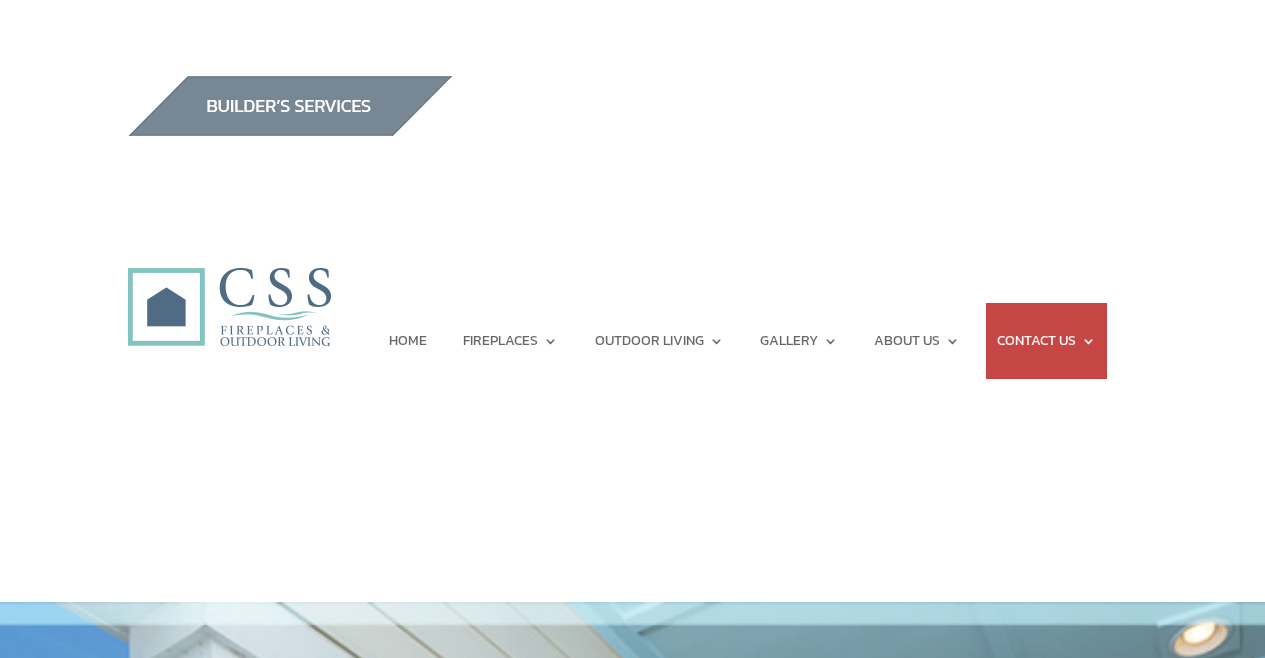 scroll, scrollTop: 0, scrollLeft: 0, axis: both 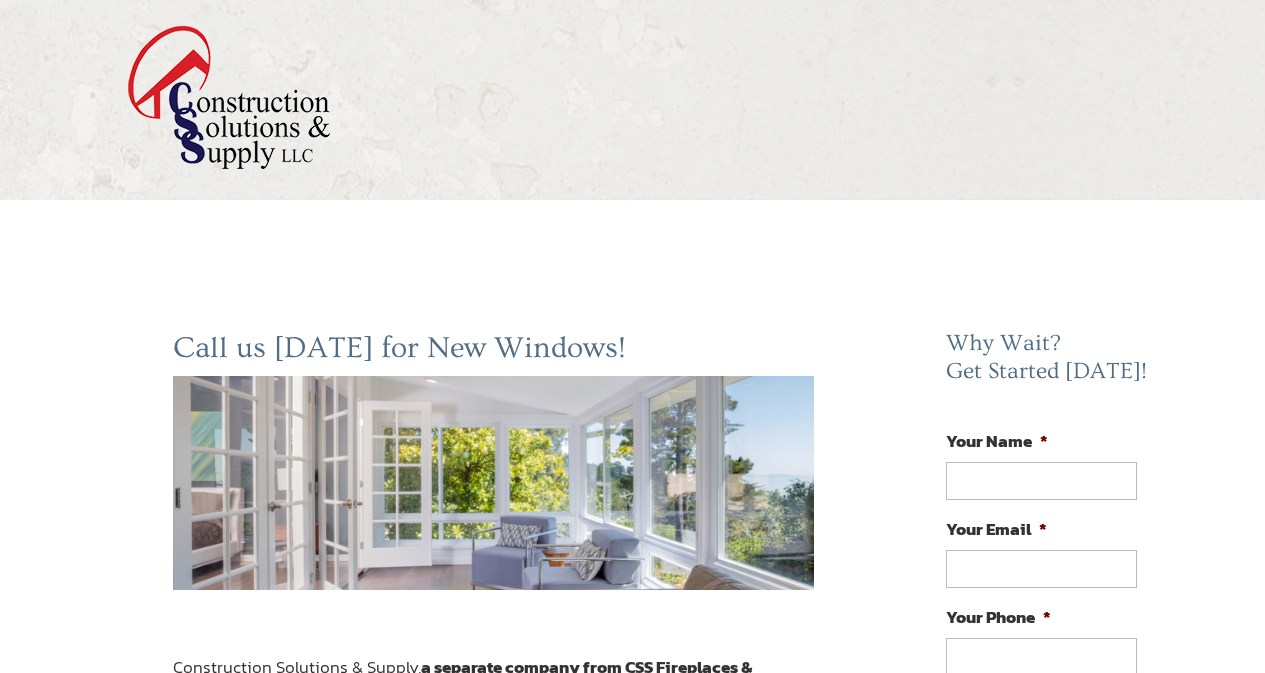 click at bounding box center [229, 97] 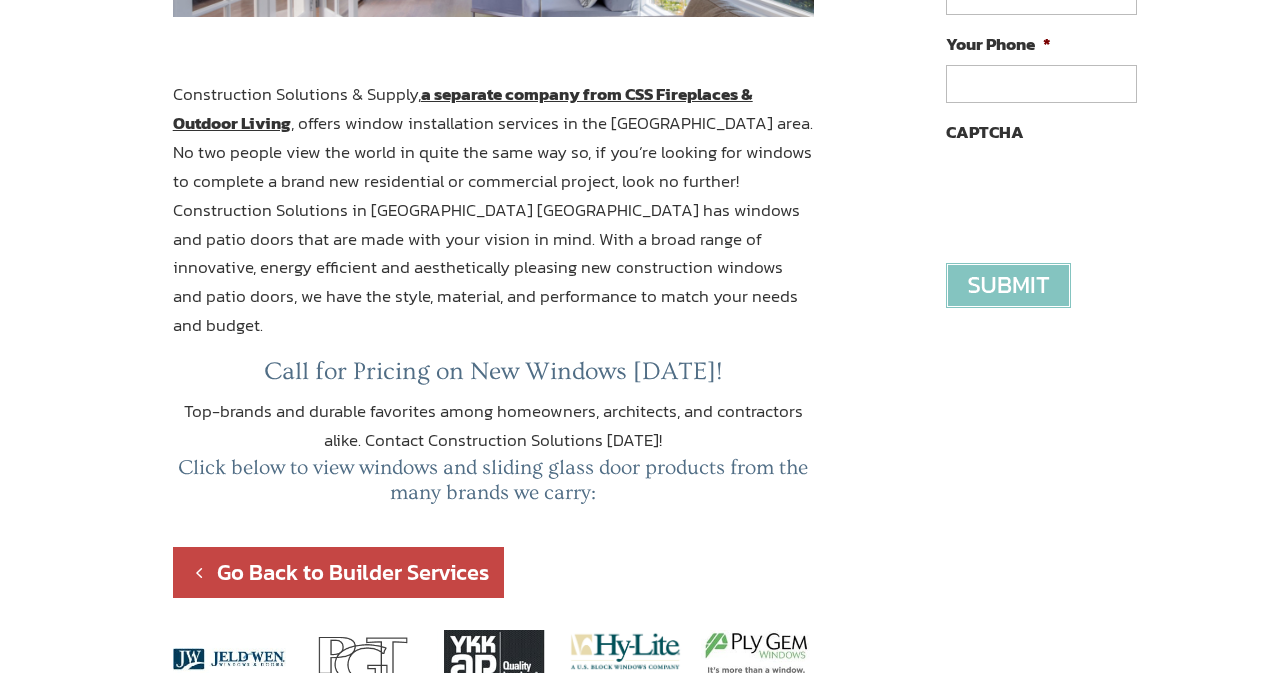 scroll, scrollTop: 600, scrollLeft: 0, axis: vertical 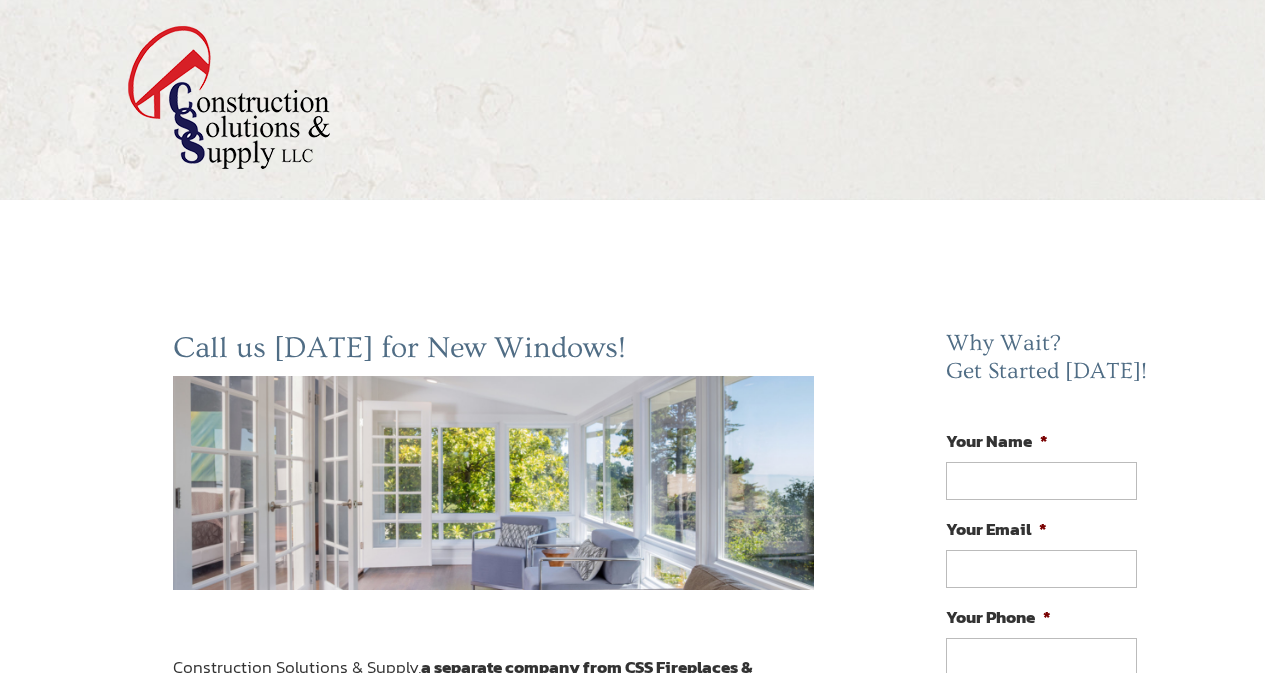 click at bounding box center (633, 112) 